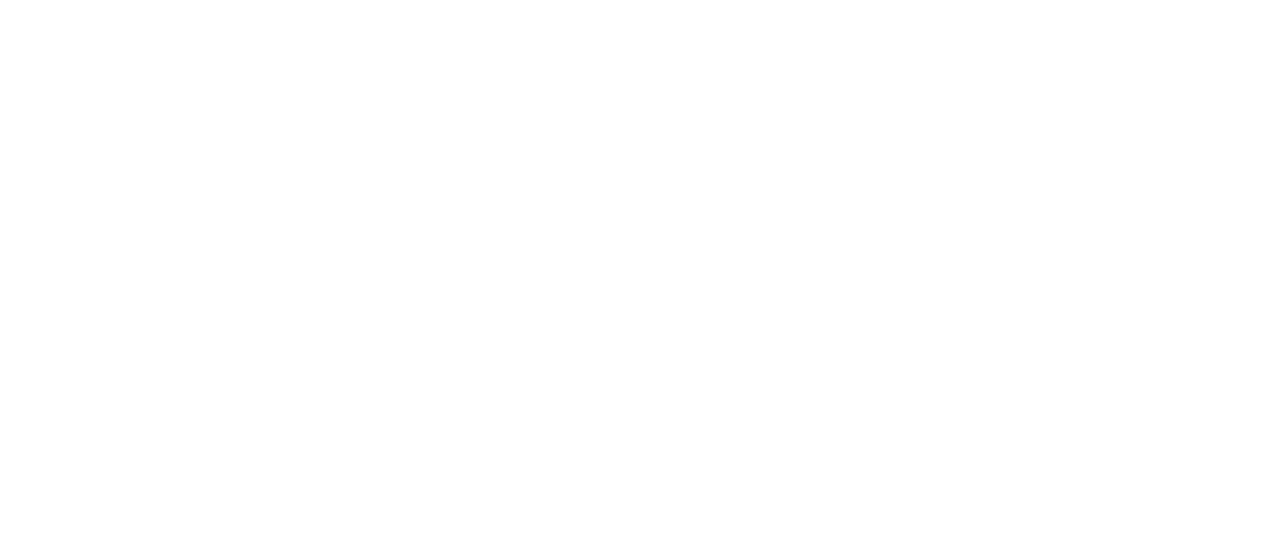 scroll, scrollTop: 0, scrollLeft: 0, axis: both 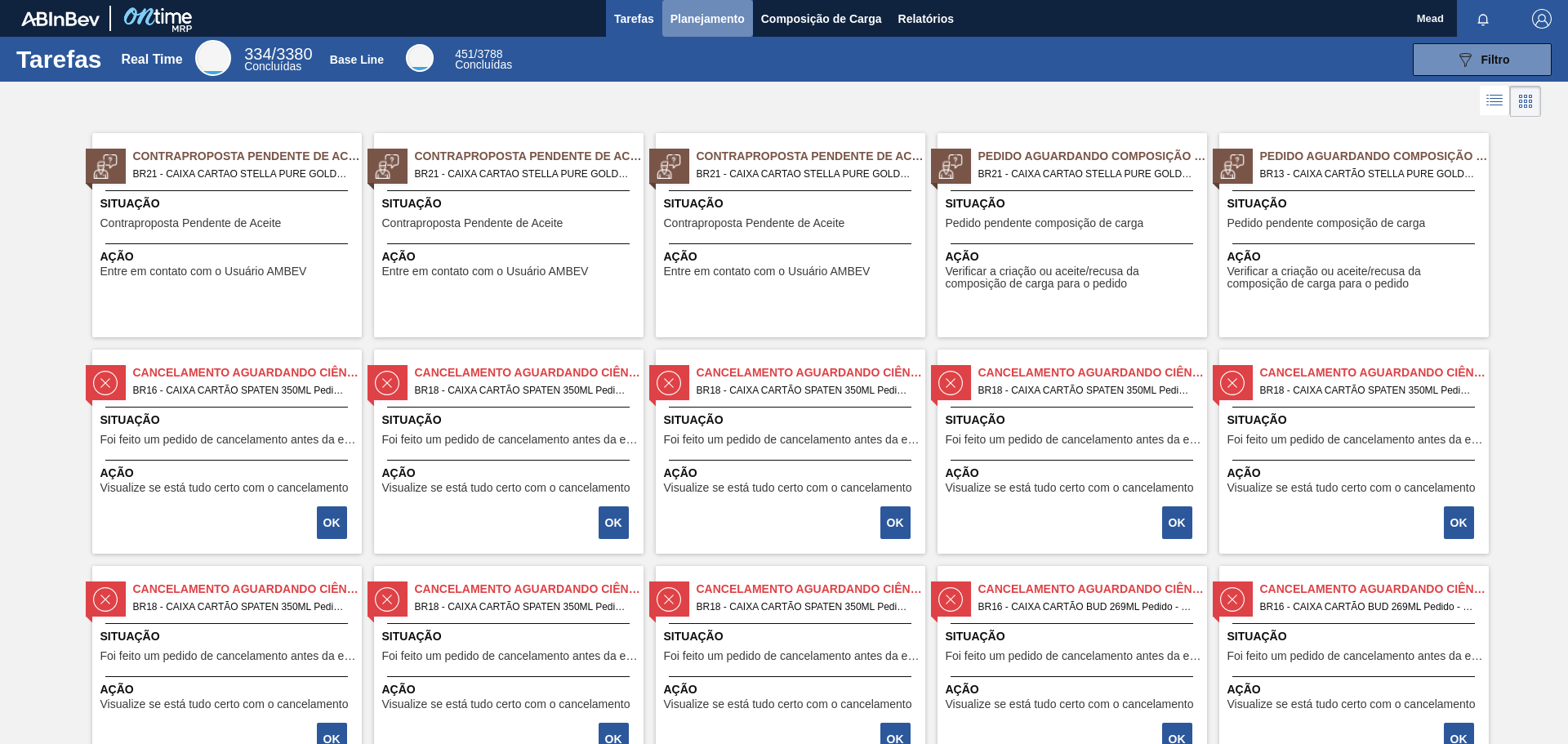 click on "Planejamento" at bounding box center [707, 18] 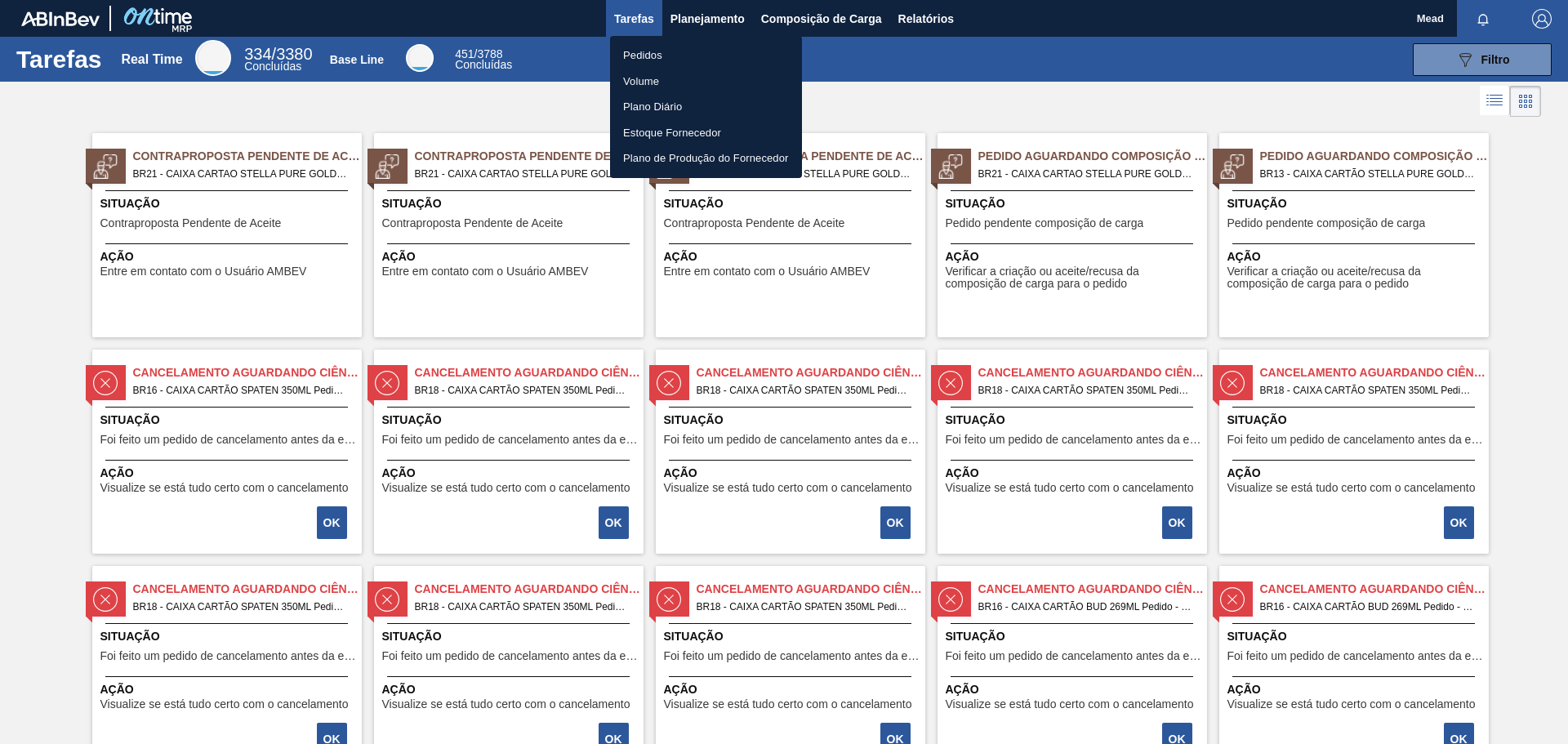 click on "Pedidos" at bounding box center [706, 56] 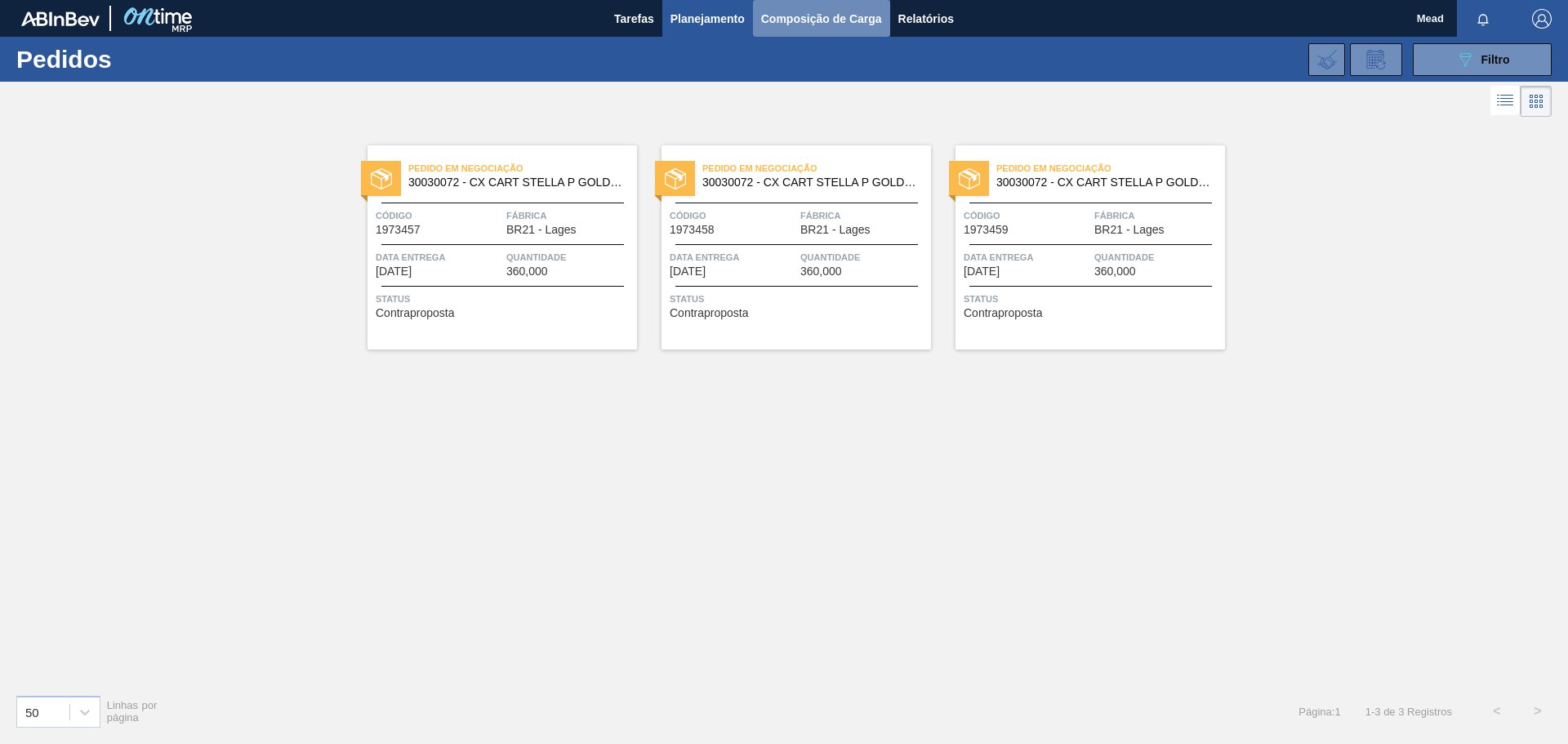 click on "Composição de Carga" at bounding box center [822, 19] 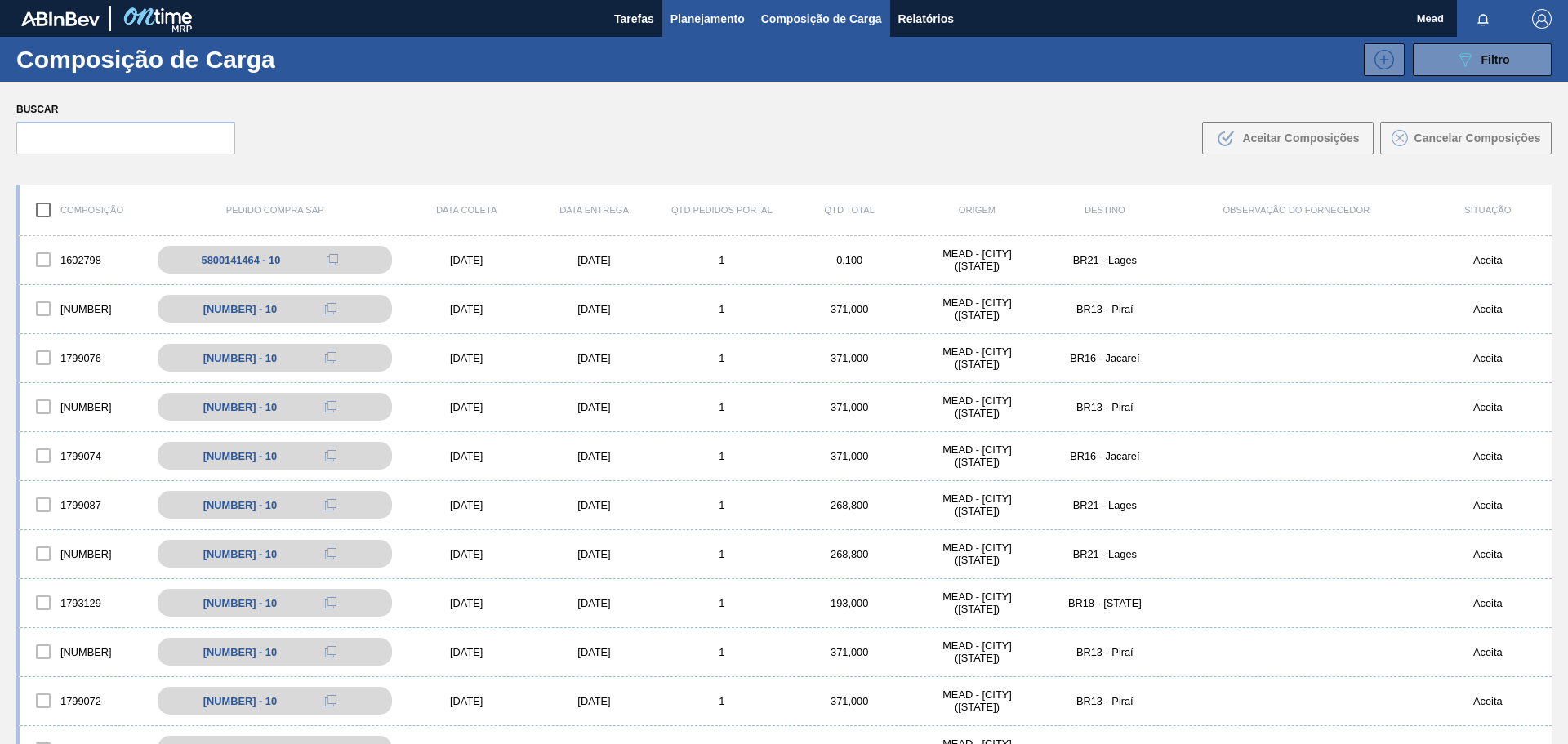click on "Planejamento" at bounding box center (707, 19) 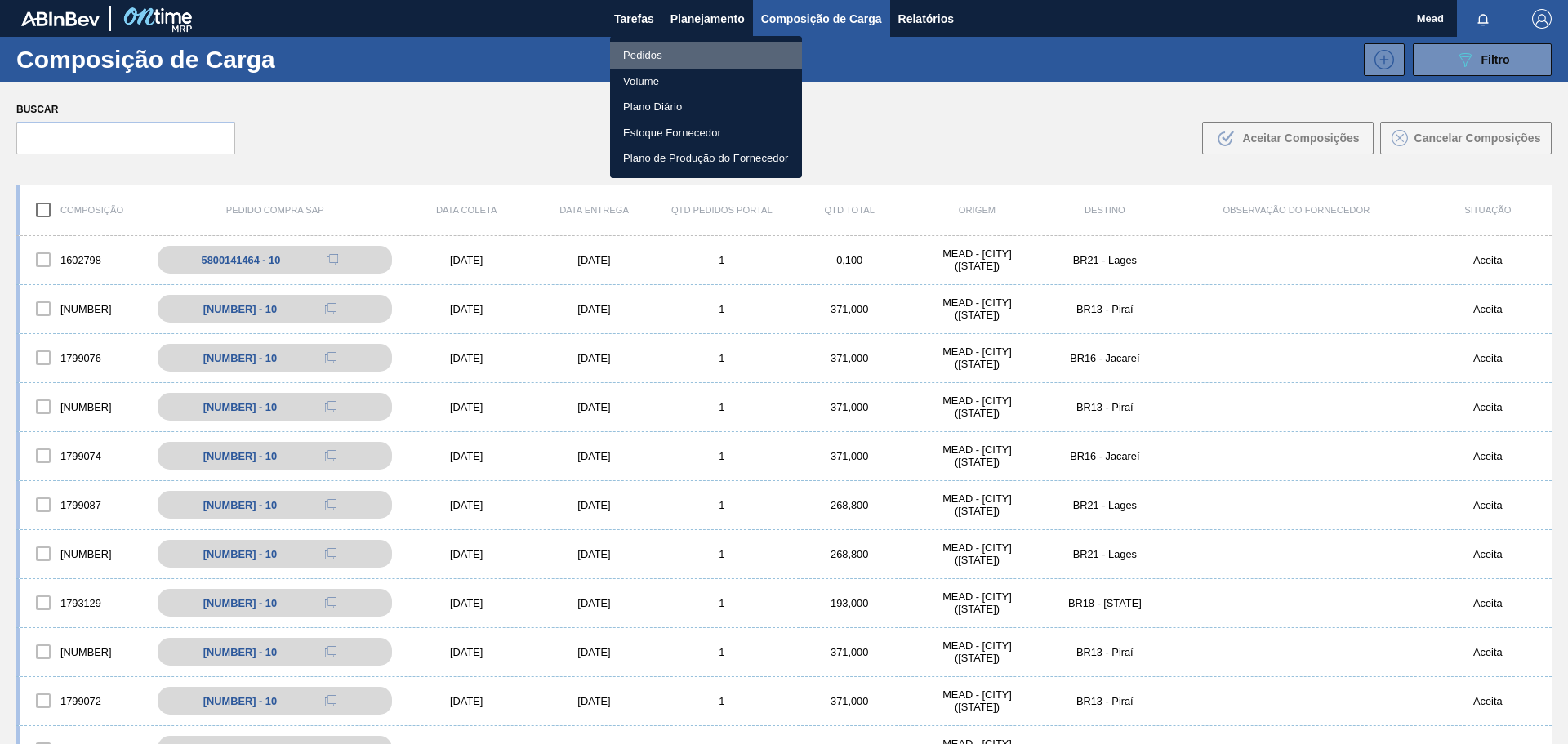 click on "Pedidos" at bounding box center (706, 56) 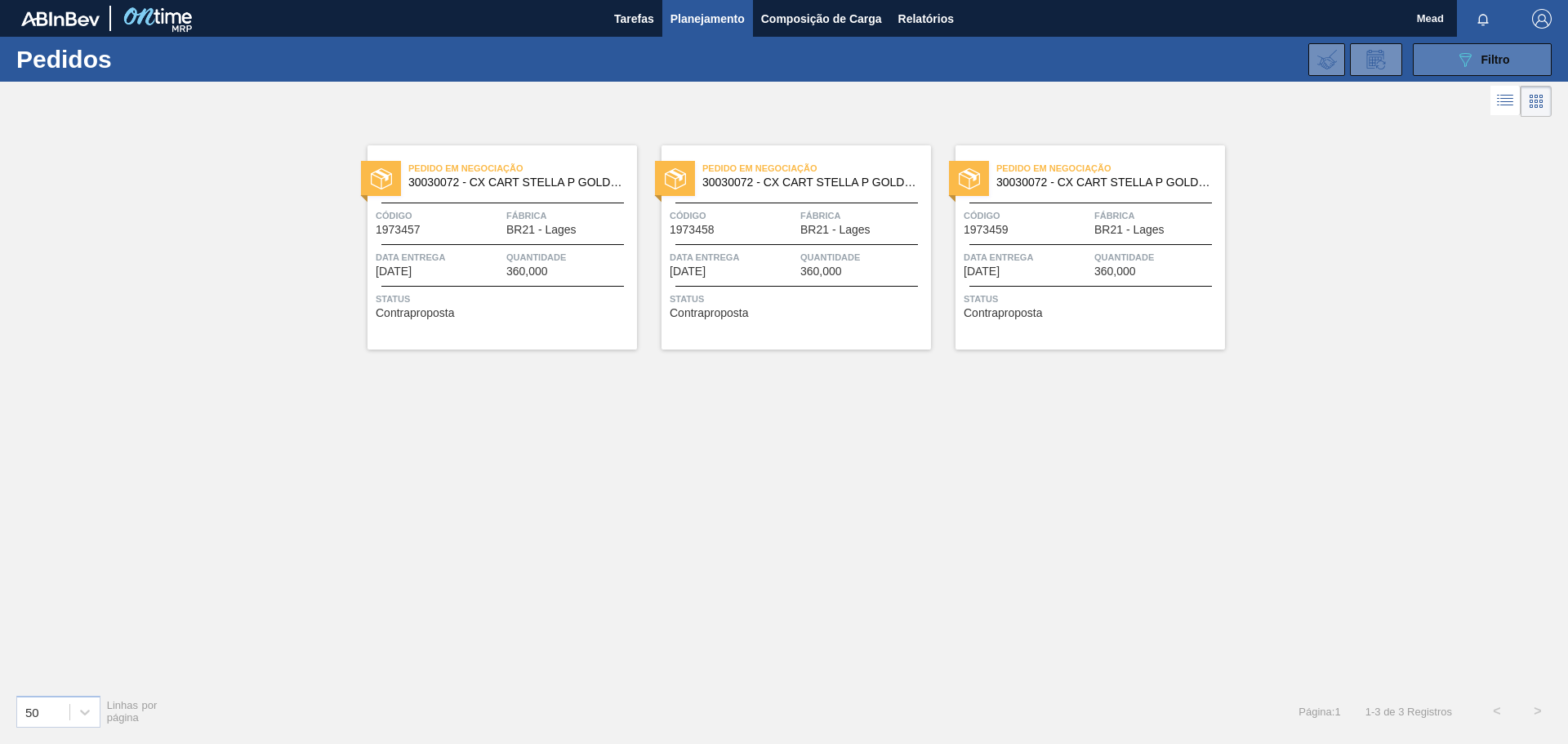 click on "089F7B8B-B2A5-4AFE-B5C0-19BA573D28AC Filtro" at bounding box center (1482, 60) 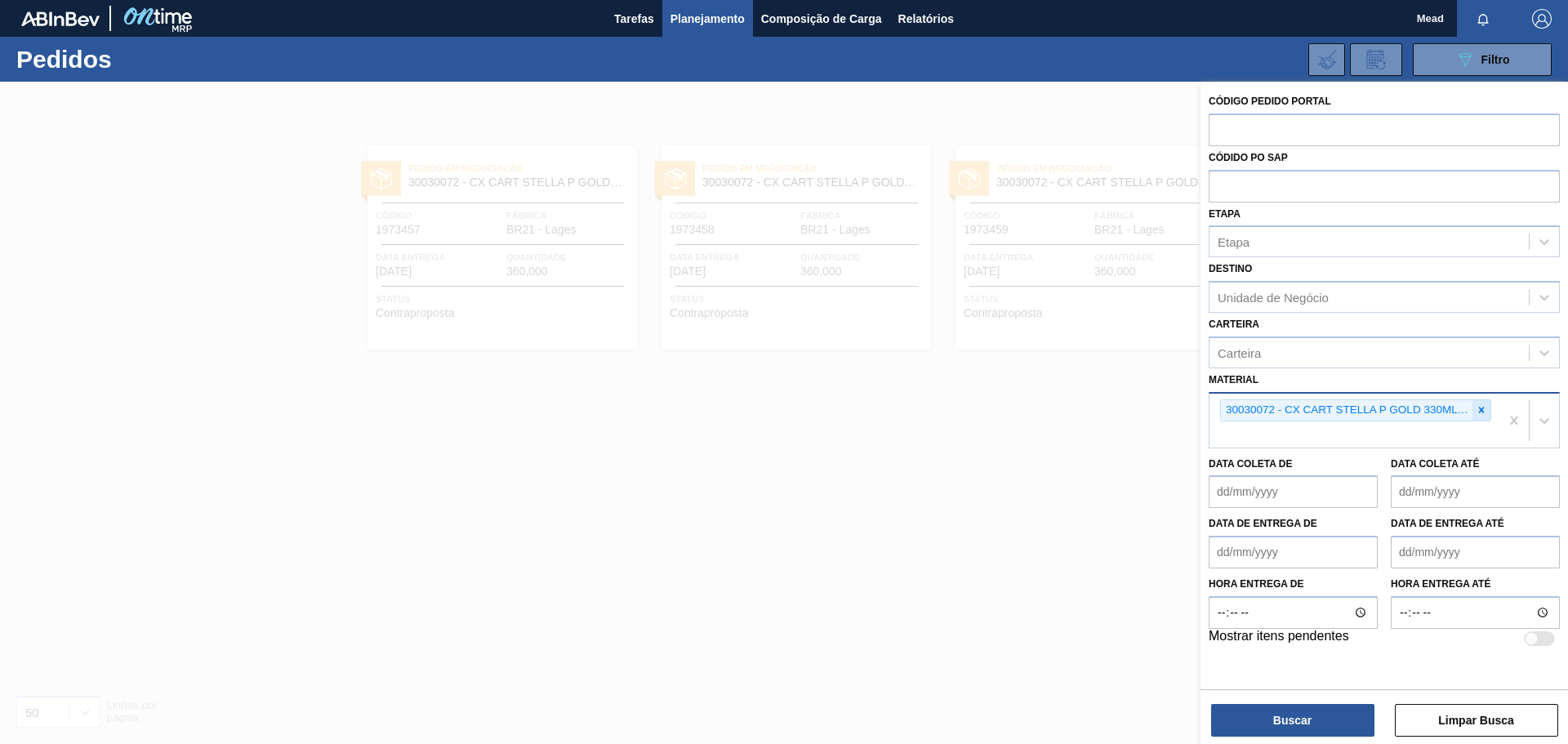 click 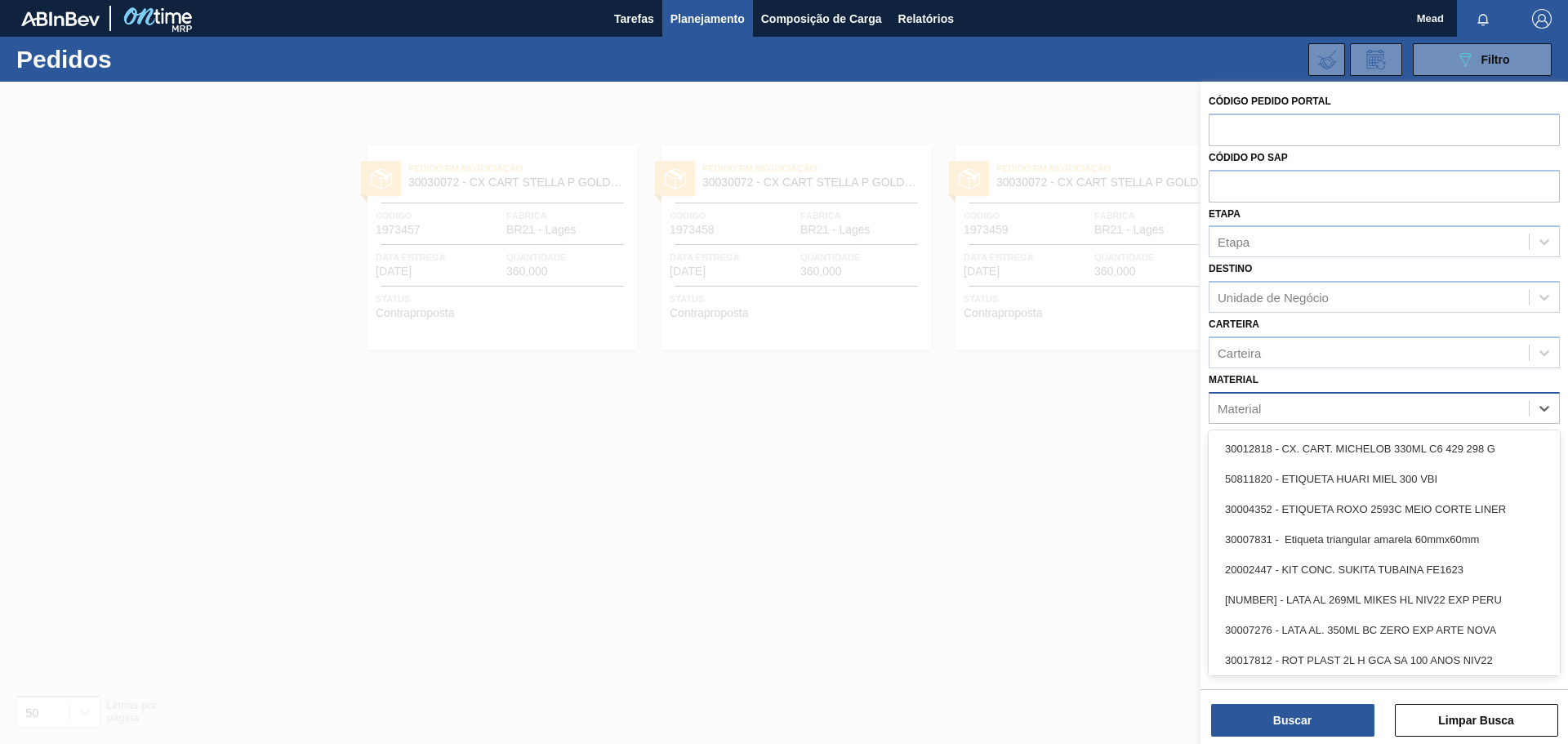 click on "Material" at bounding box center (1369, 408) 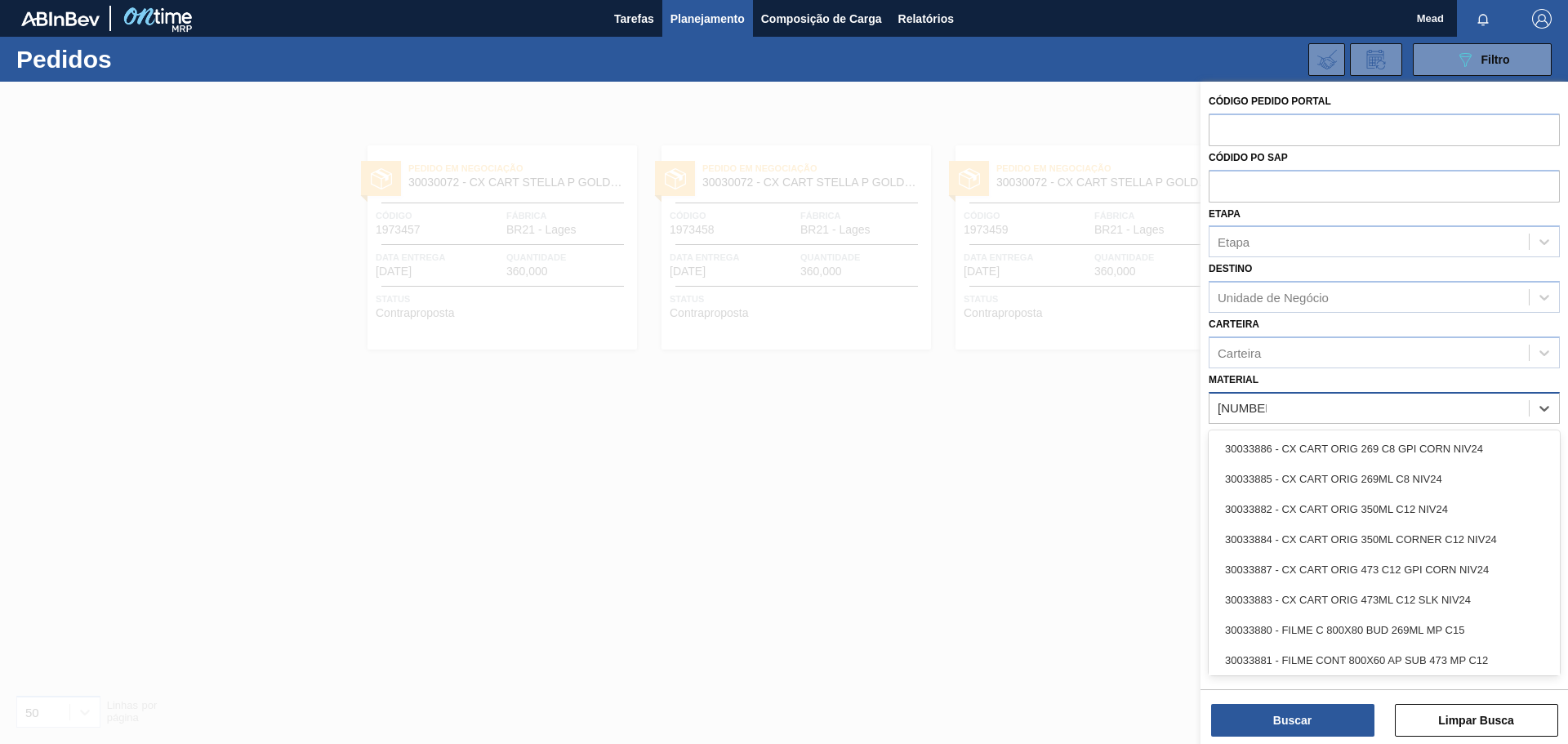 type on "[NUMBER]" 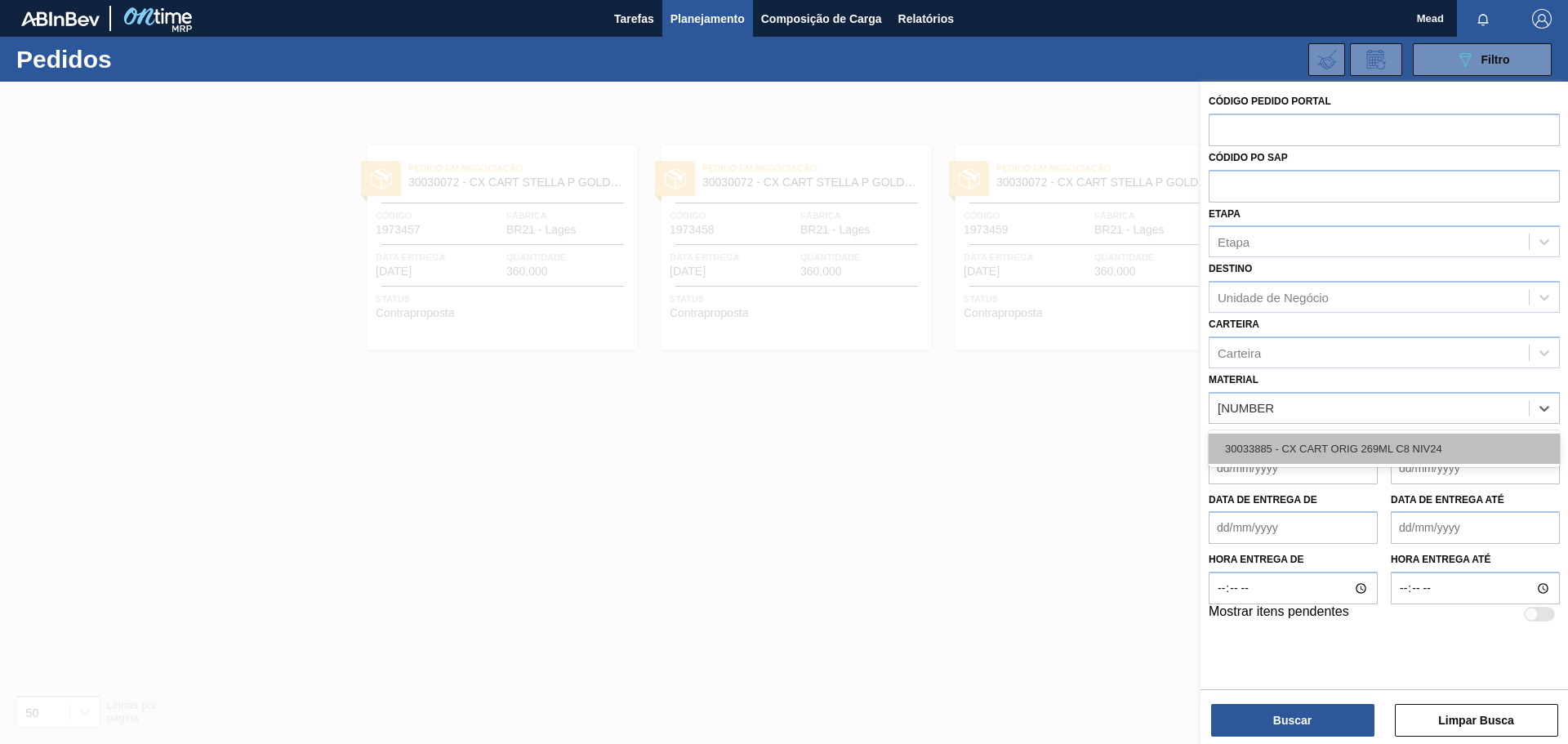 click on "30033885 - CX CART ORIG 269ML C8 NIV24" at bounding box center [1384, 448] 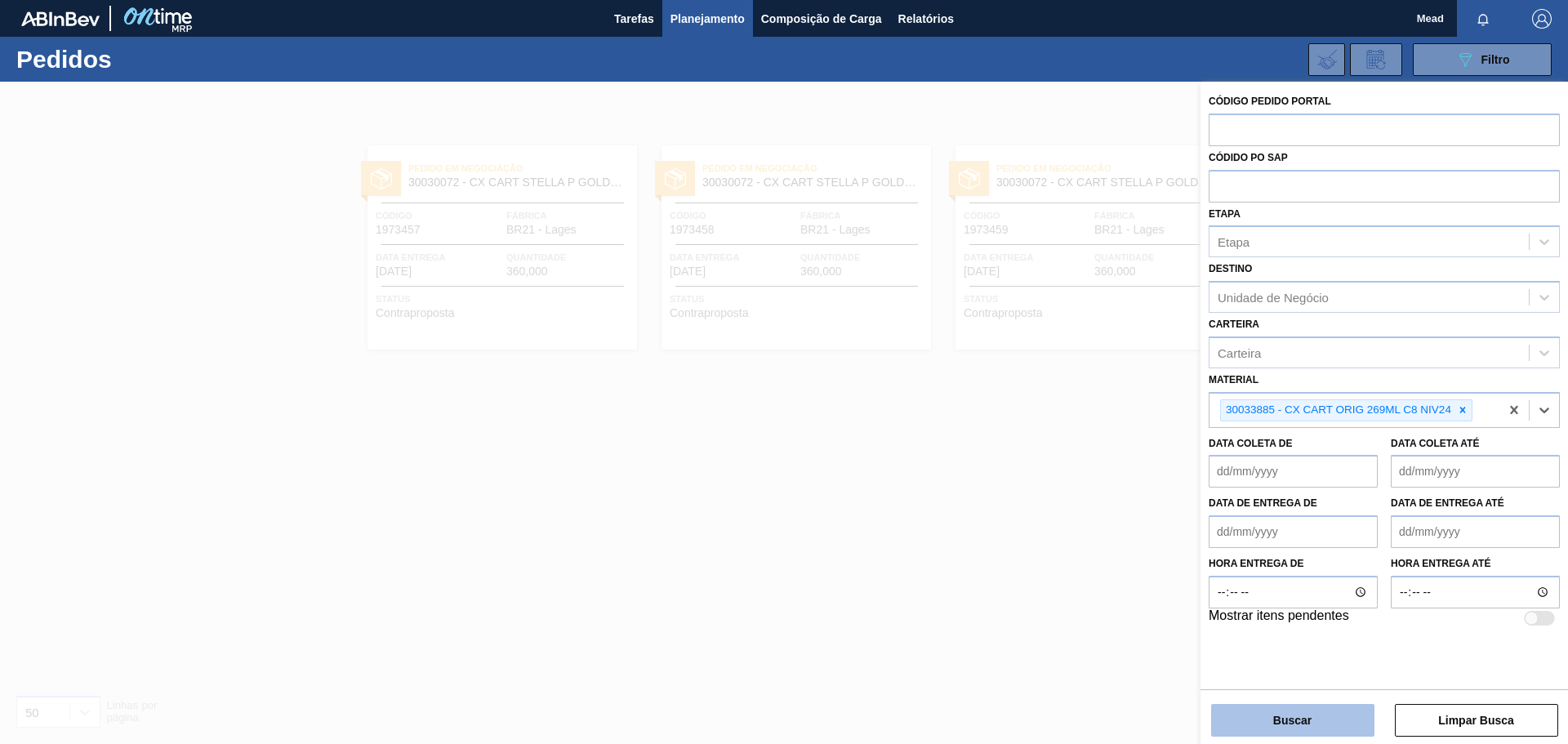 click on "Buscar" at bounding box center [1293, 720] 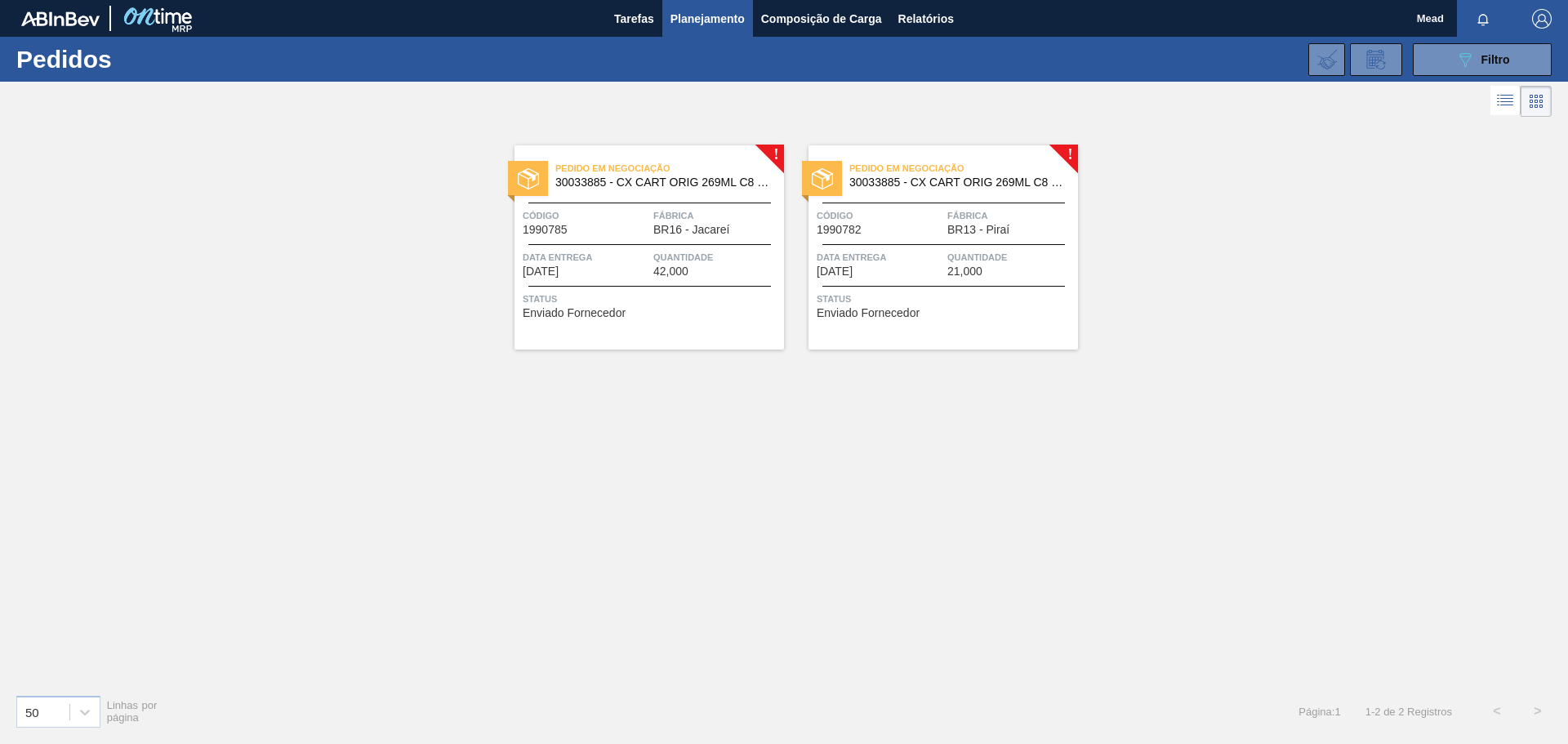 click on "Pedido em Negociação [NUMBER] - CX CART ORIG 269ML C8 NIV24 Código [NUMBER] Fábrica BR16 - [CITY] Data entrega [DATE] Quantidade 42,000 Status Enviado Fornecedor" at bounding box center (649, 247) 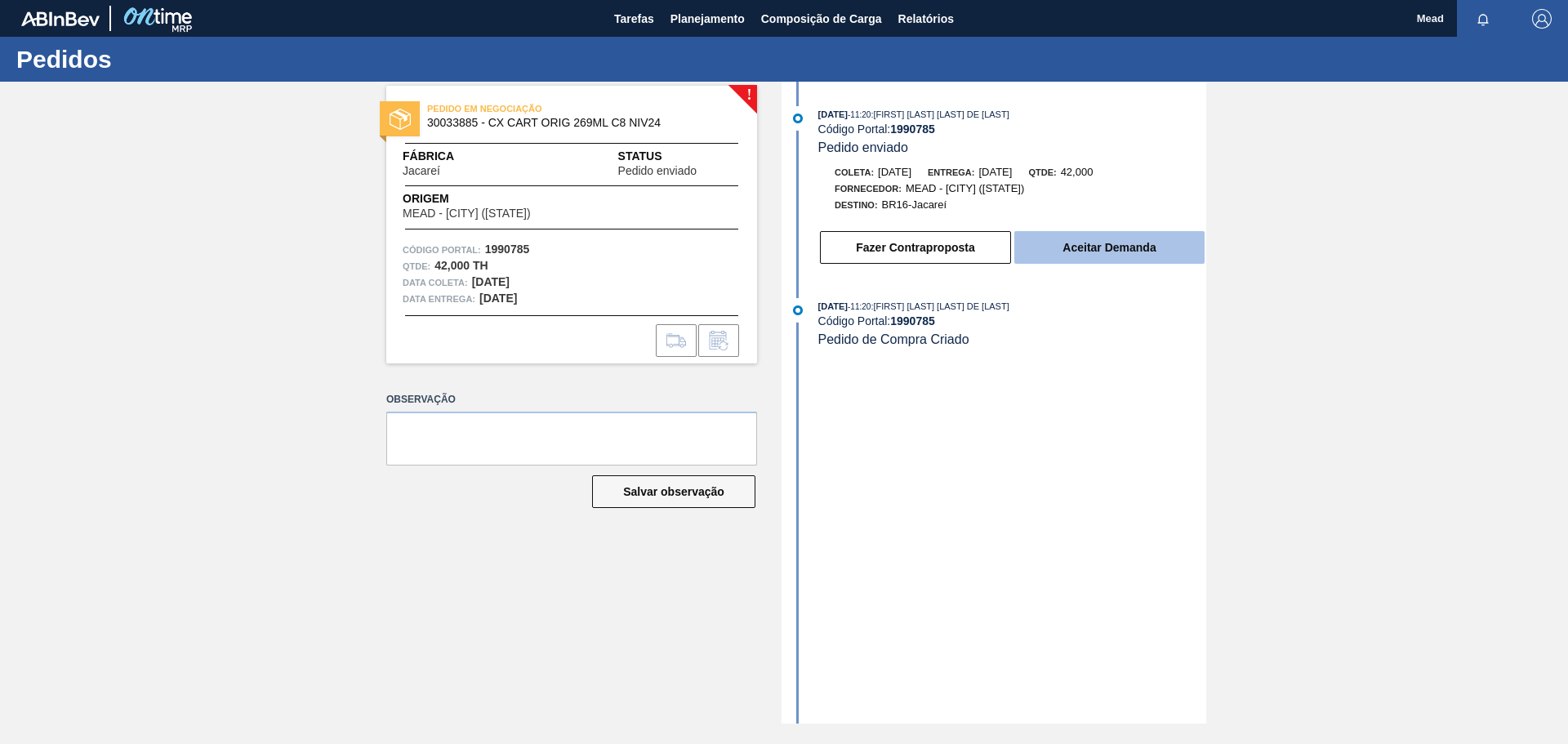 click on "Aceitar Demanda" at bounding box center [1109, 247] 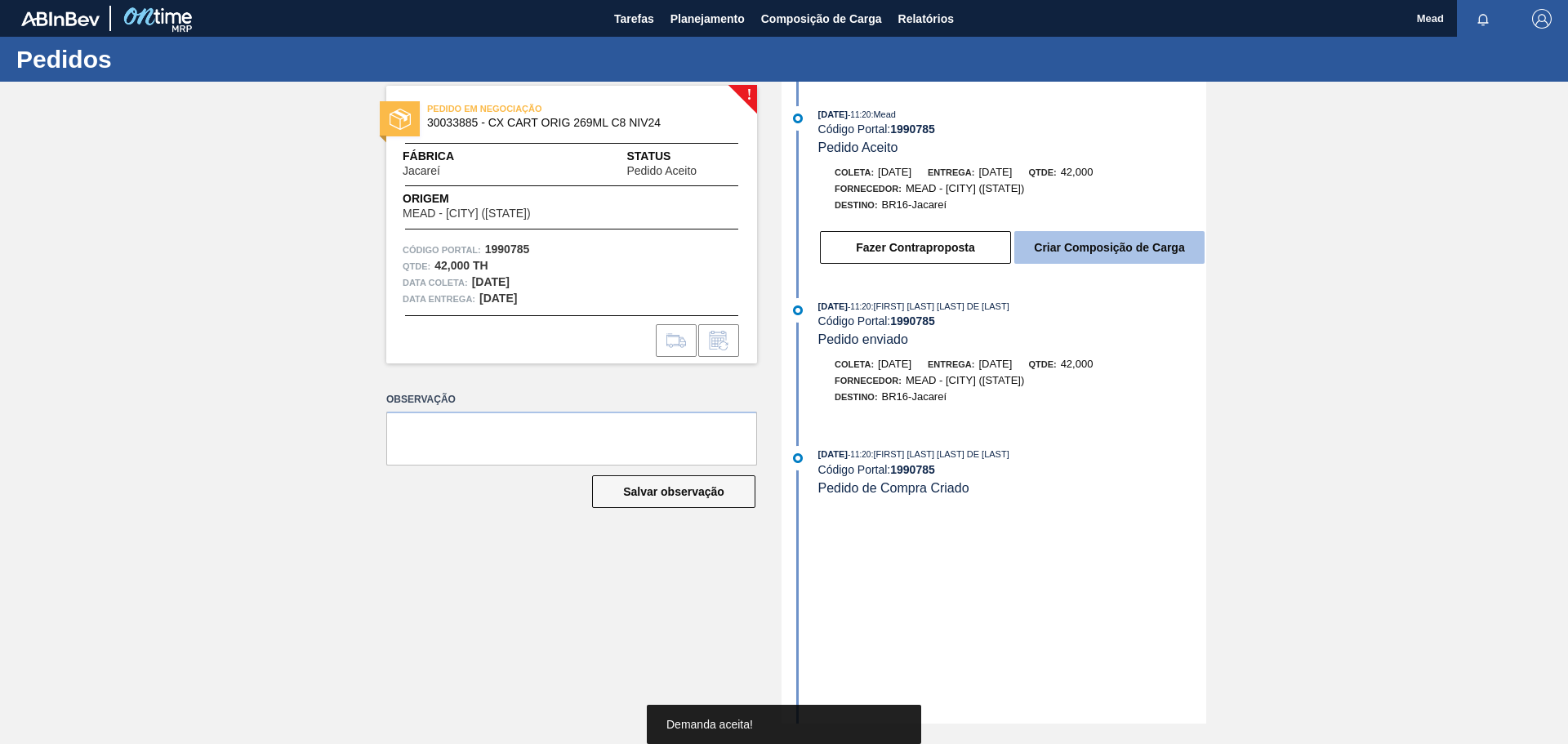click on "Criar Composição de Carga" at bounding box center (1109, 247) 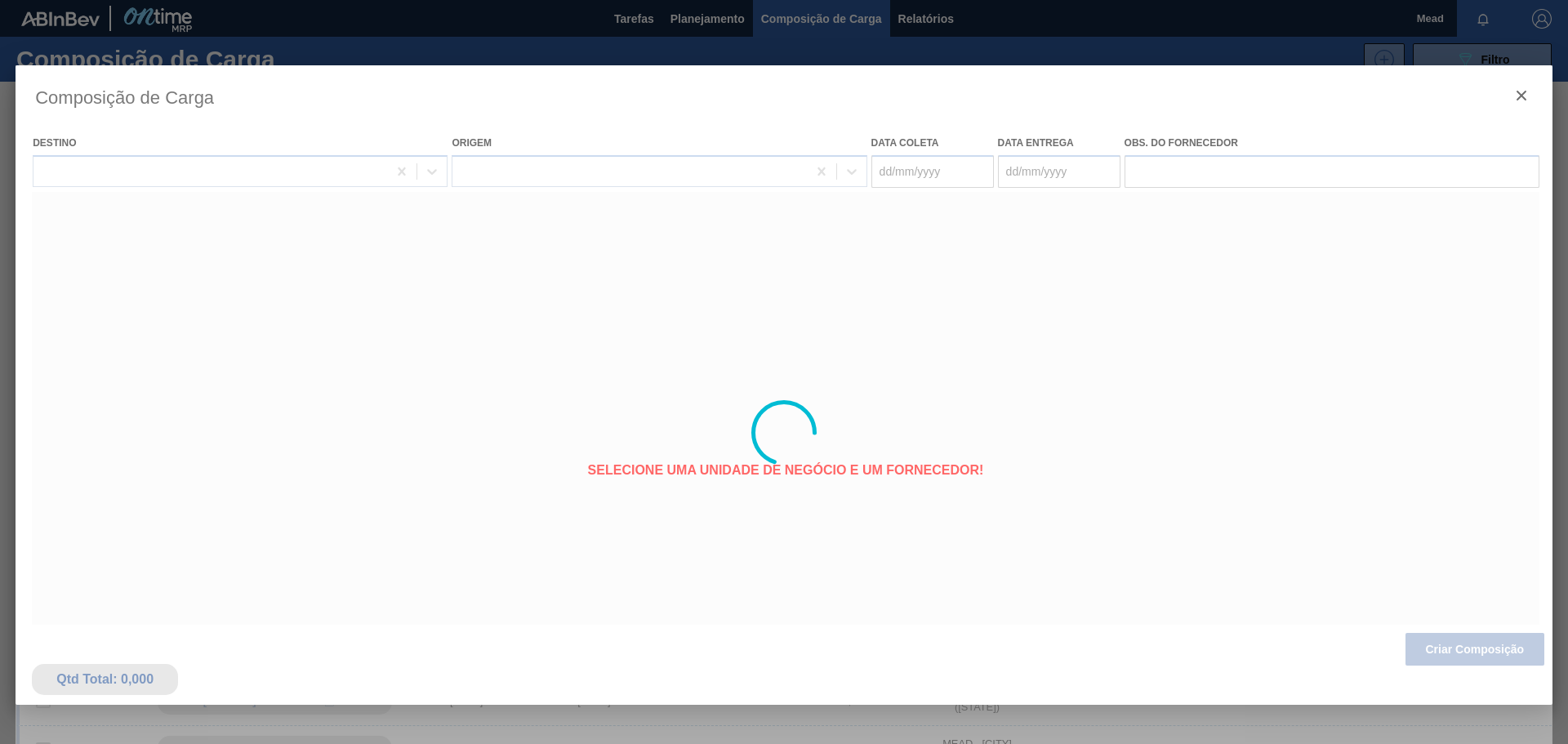 type on "[DATE]" 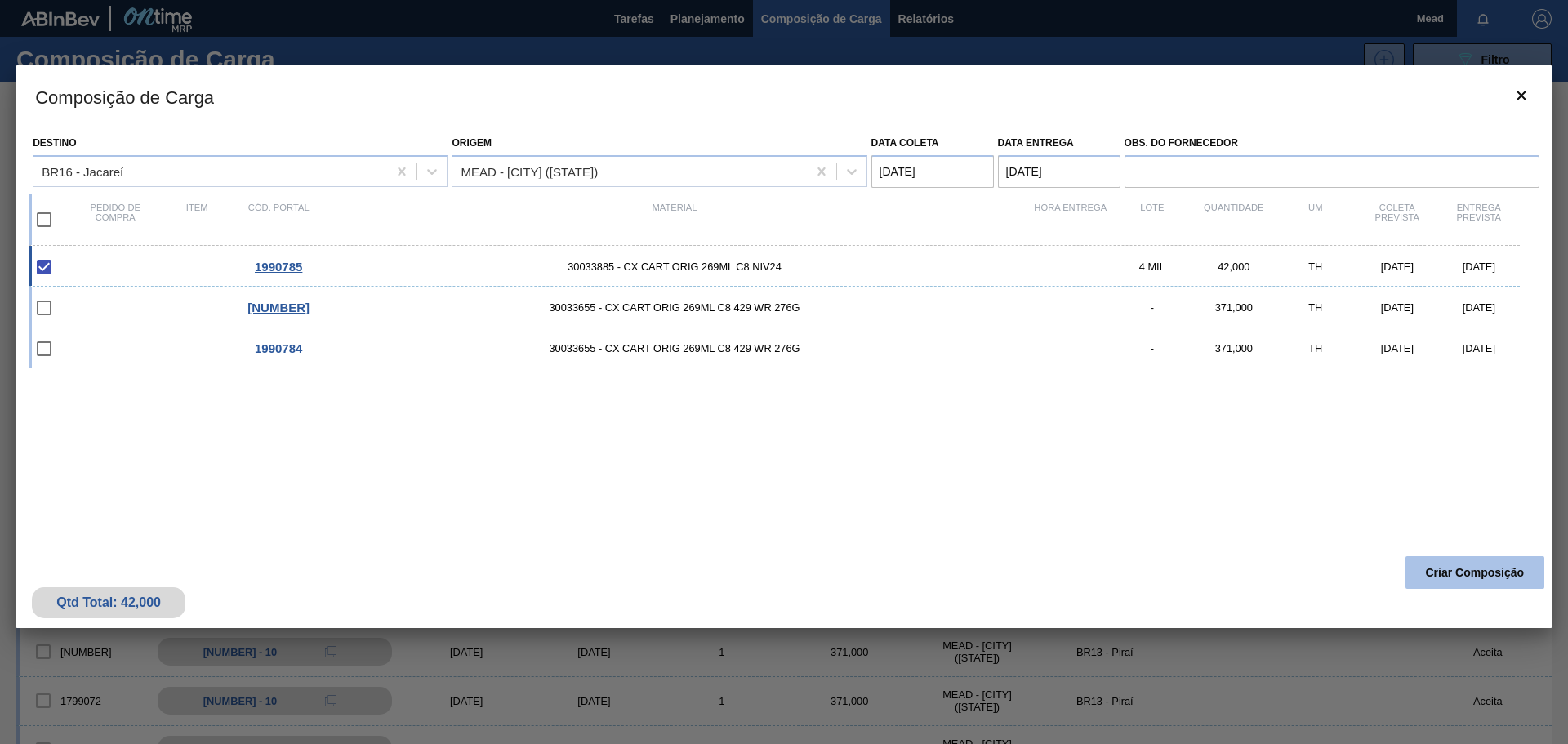 click on "Criar Composição" at bounding box center [1475, 572] 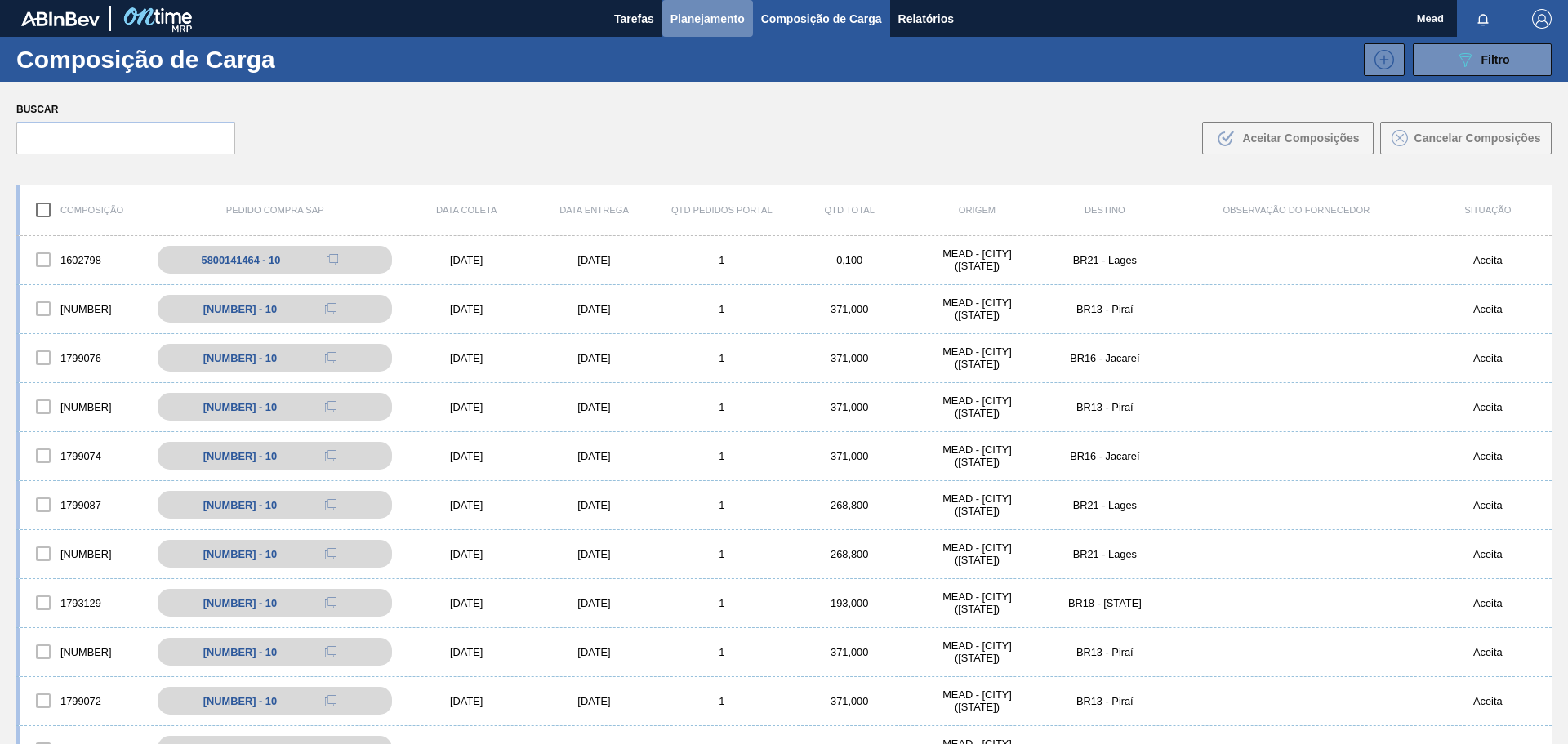 click on "Planejamento" at bounding box center [707, 19] 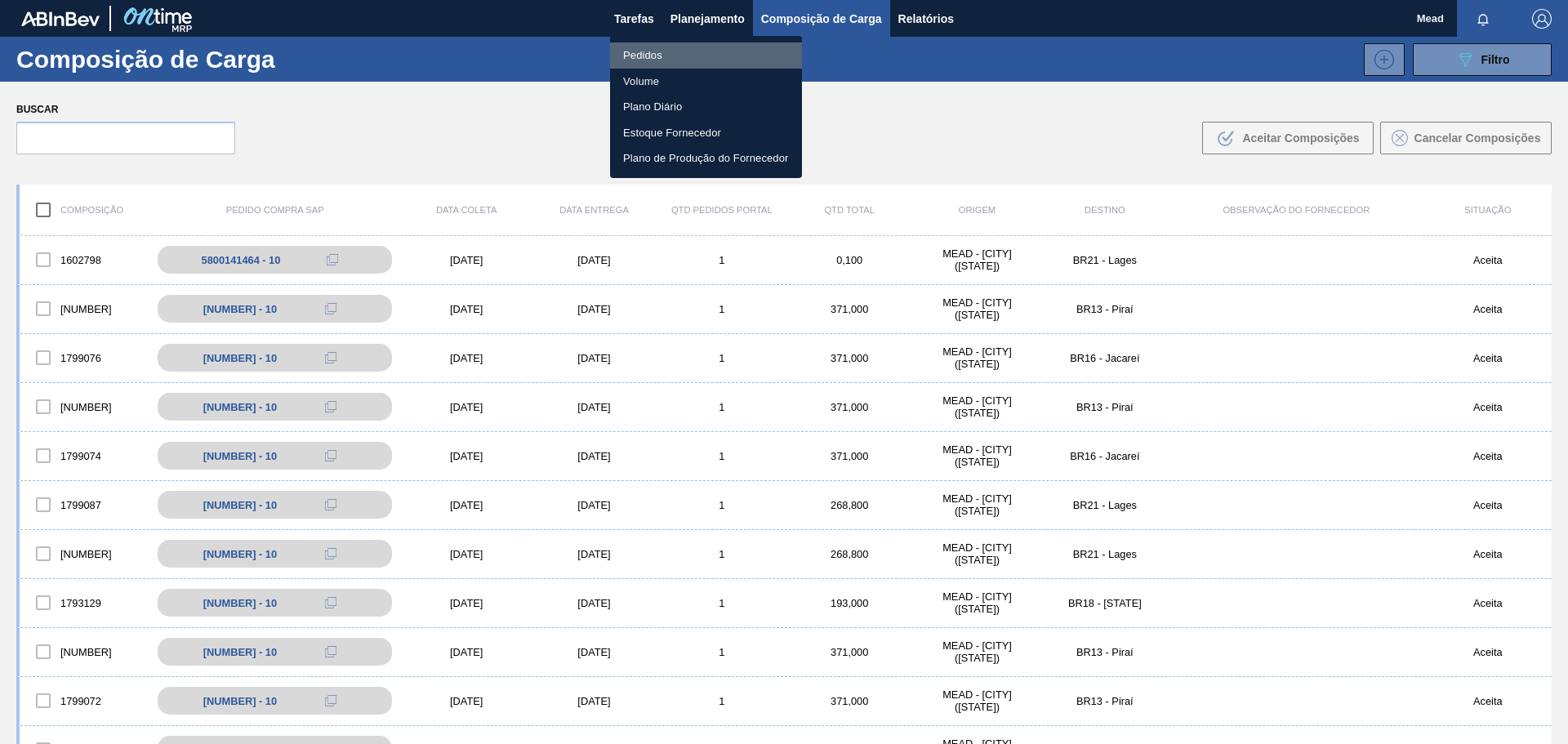 click on "Pedidos" at bounding box center [706, 56] 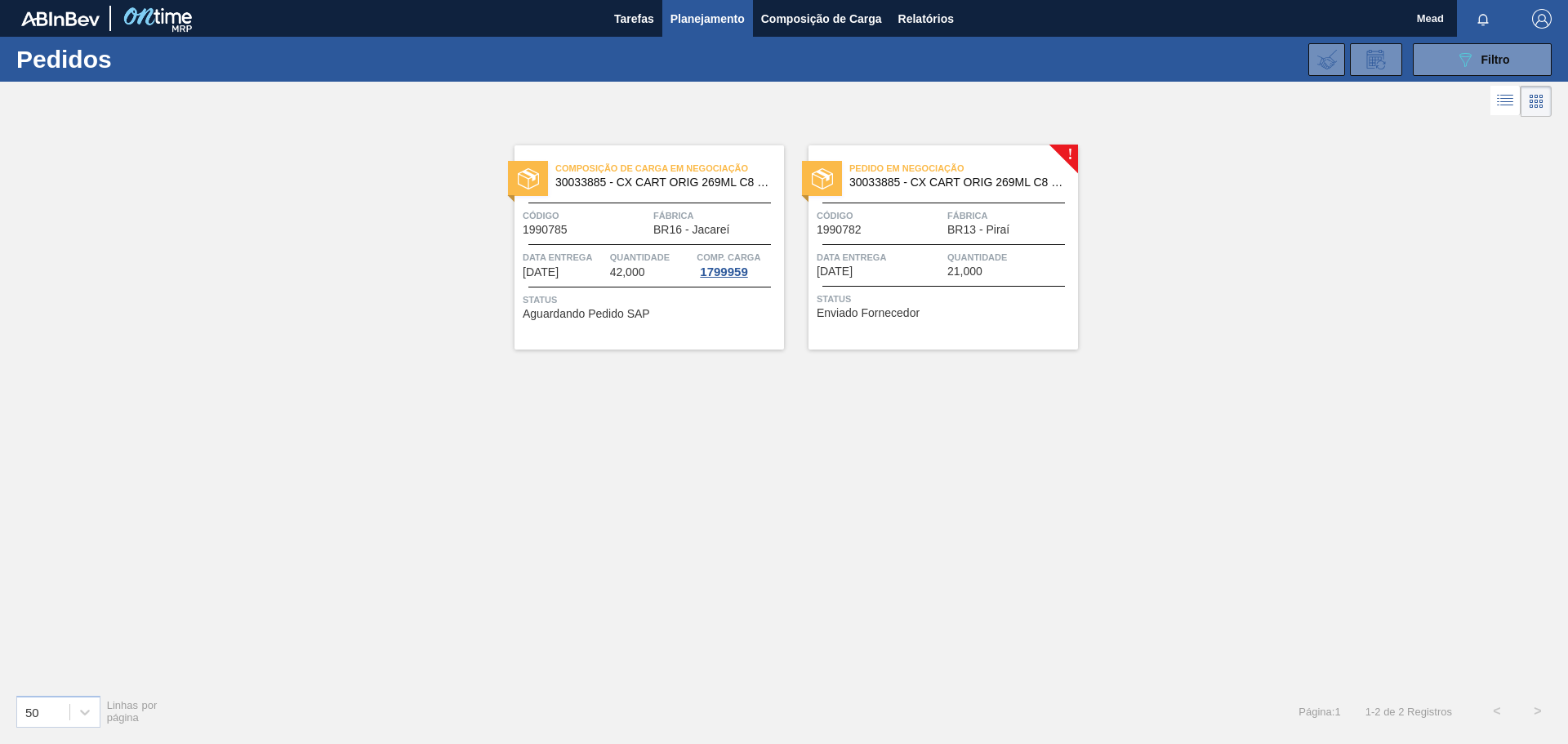 click on "Pedido em Negociação [NUMBER] - CX CART ORIG 269ML C8 NIV24 Código [NUMBER] Fábrica BR13 - [CITY] Data entrega [DATE] Quantidade 21,000 Status Enviado Fornecedor" at bounding box center [943, 247] 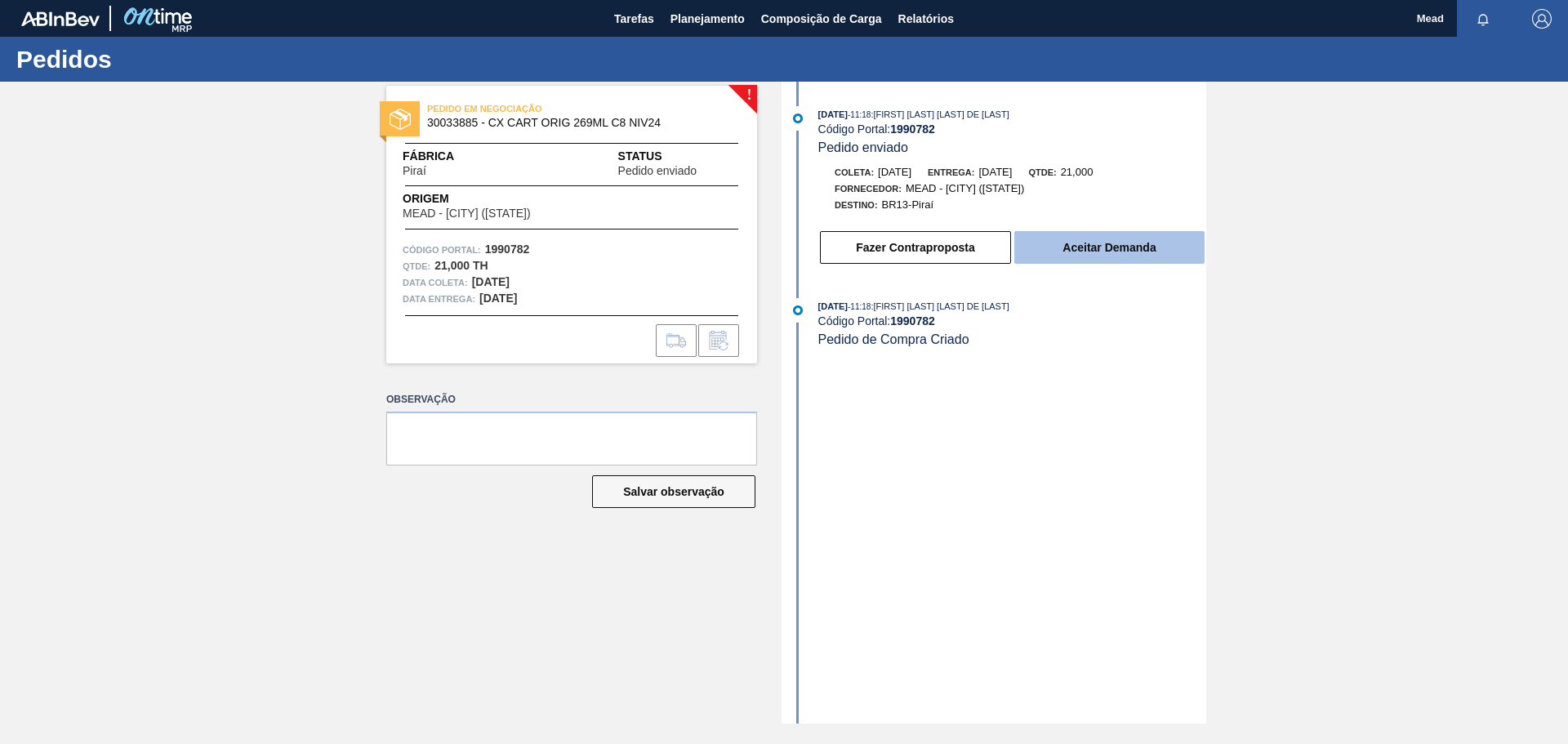 click on "Aceitar Demanda" at bounding box center [1109, 247] 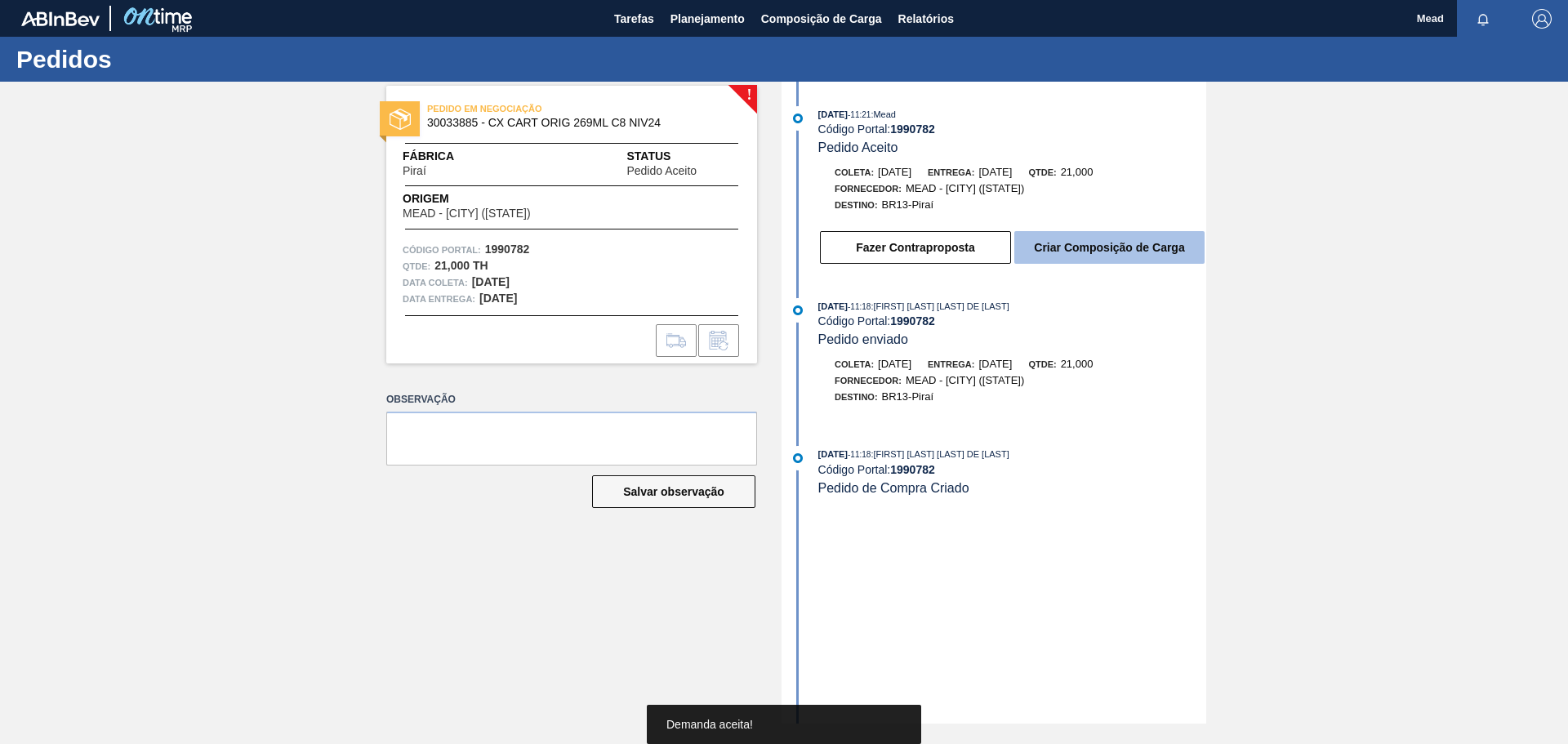 click on "Criar Composição de Carga" at bounding box center [1109, 247] 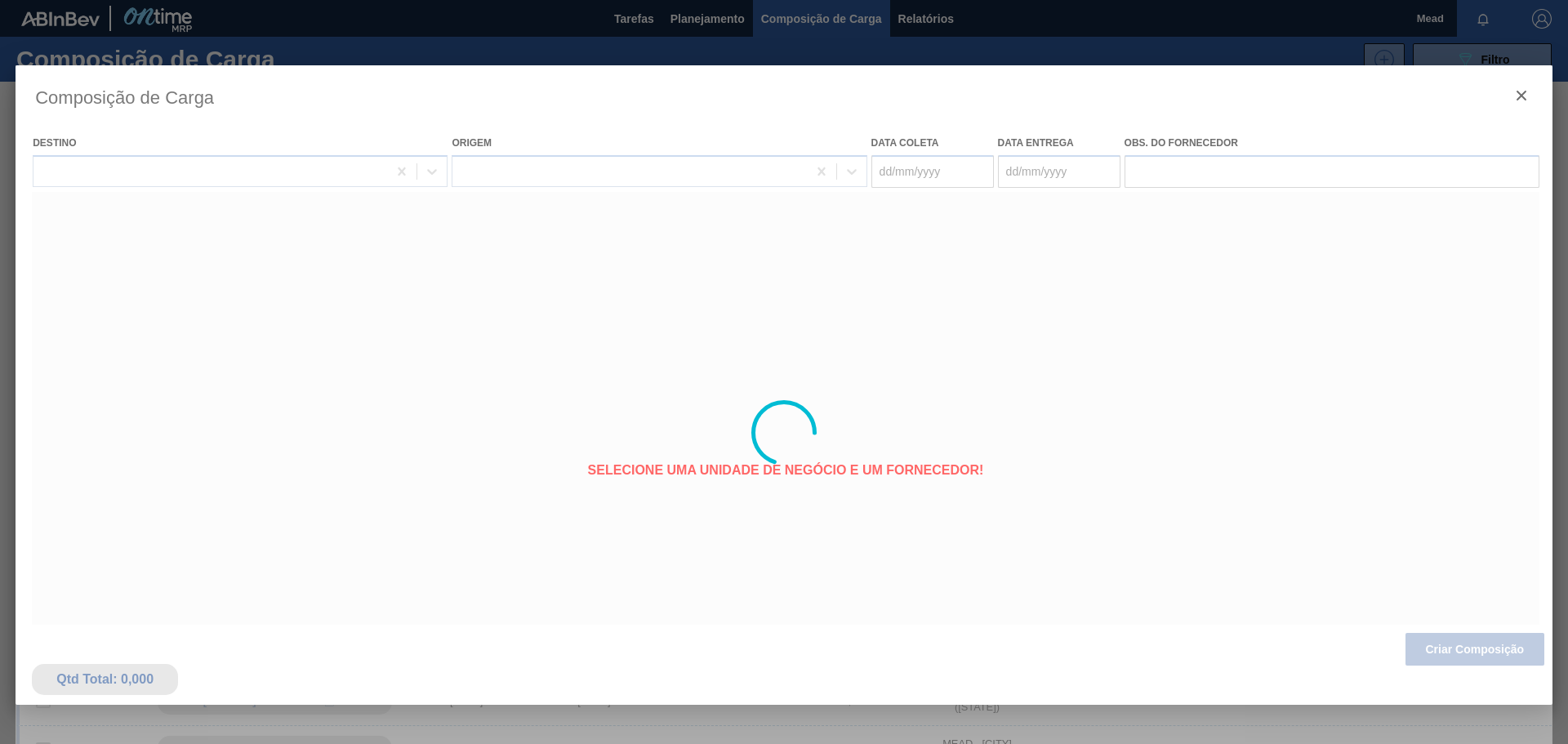 type on "[DATE]" 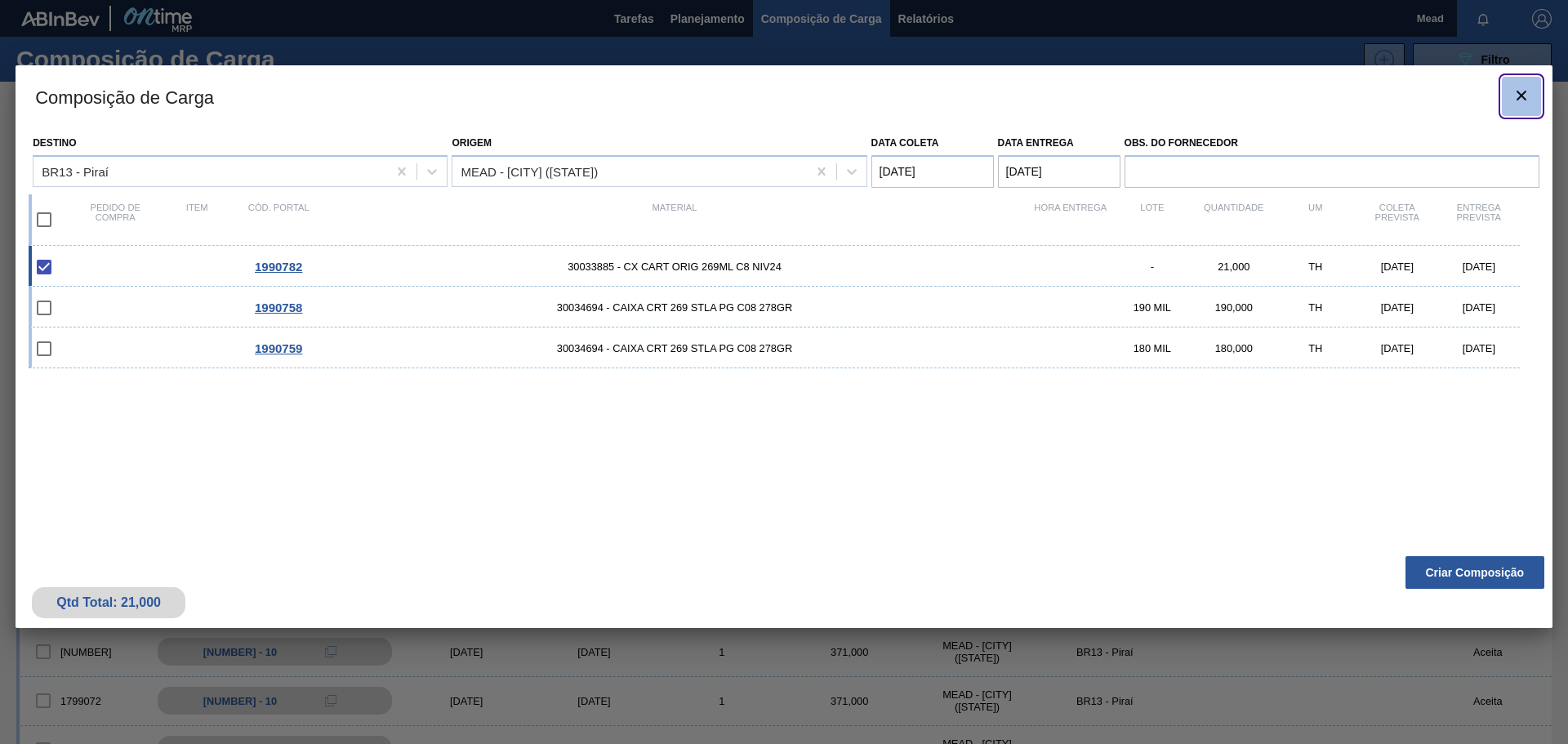 click 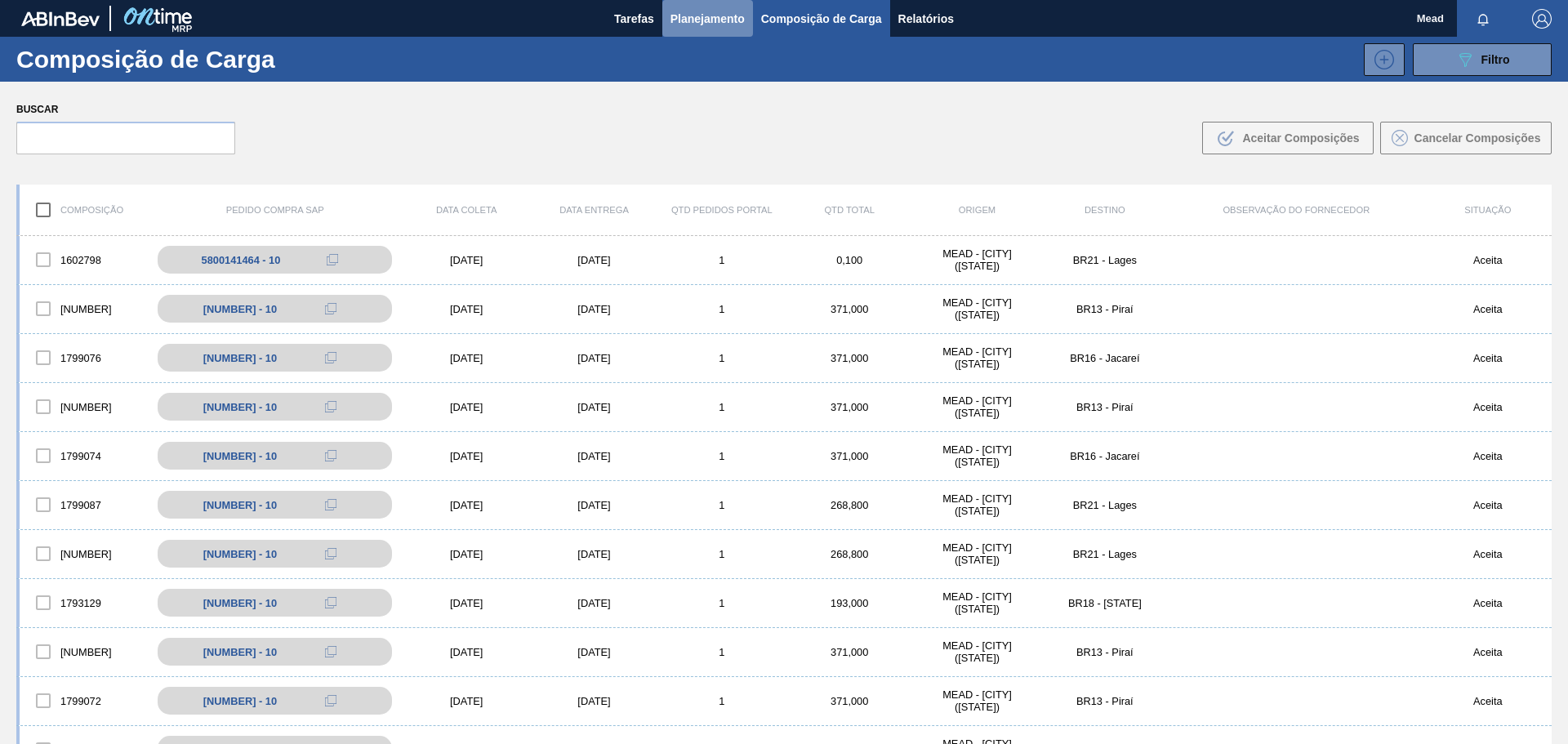 click on "Planejamento" at bounding box center (707, 19) 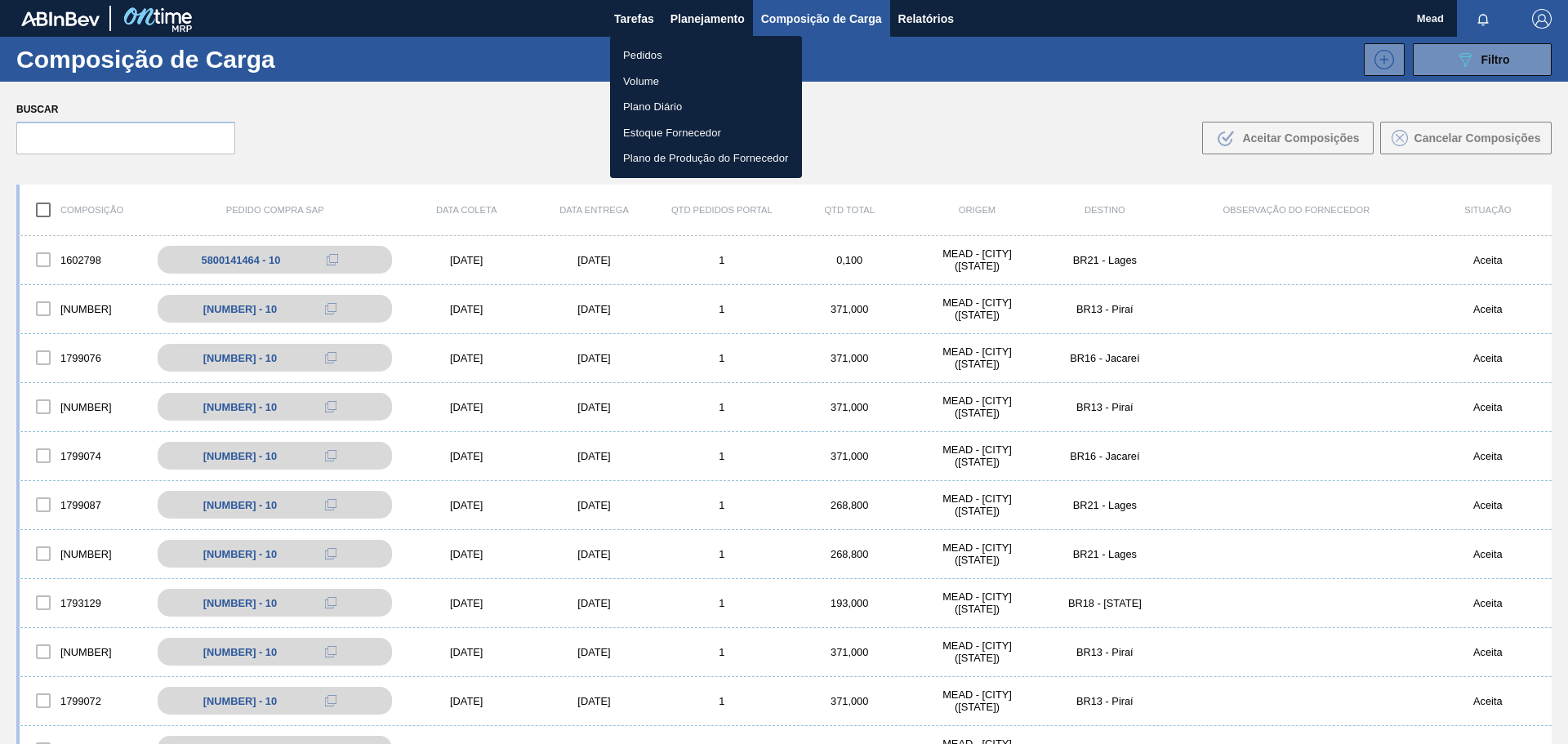 click on "Pedidos" at bounding box center (706, 56) 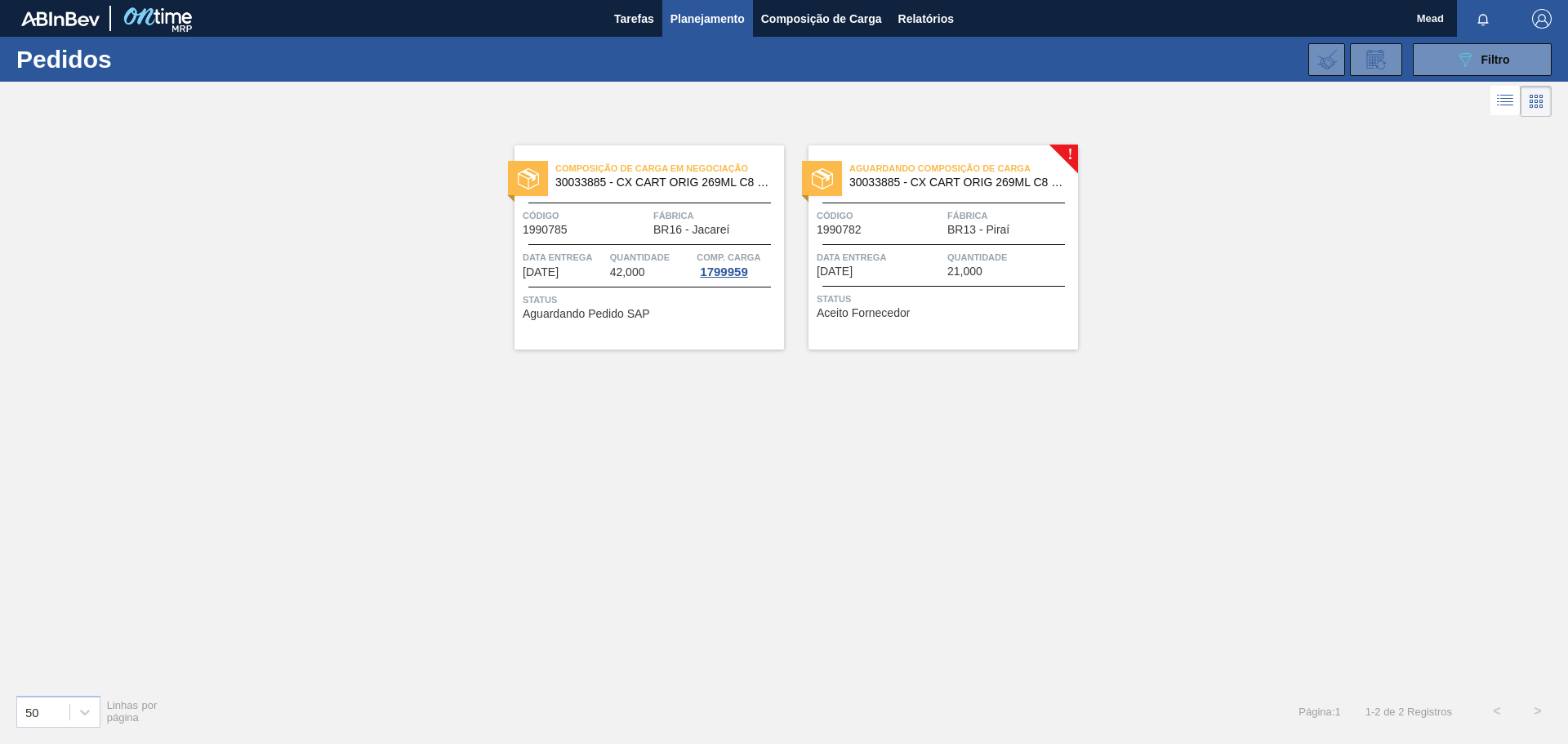 click on "Código [NUMBER]" at bounding box center [880, 221] 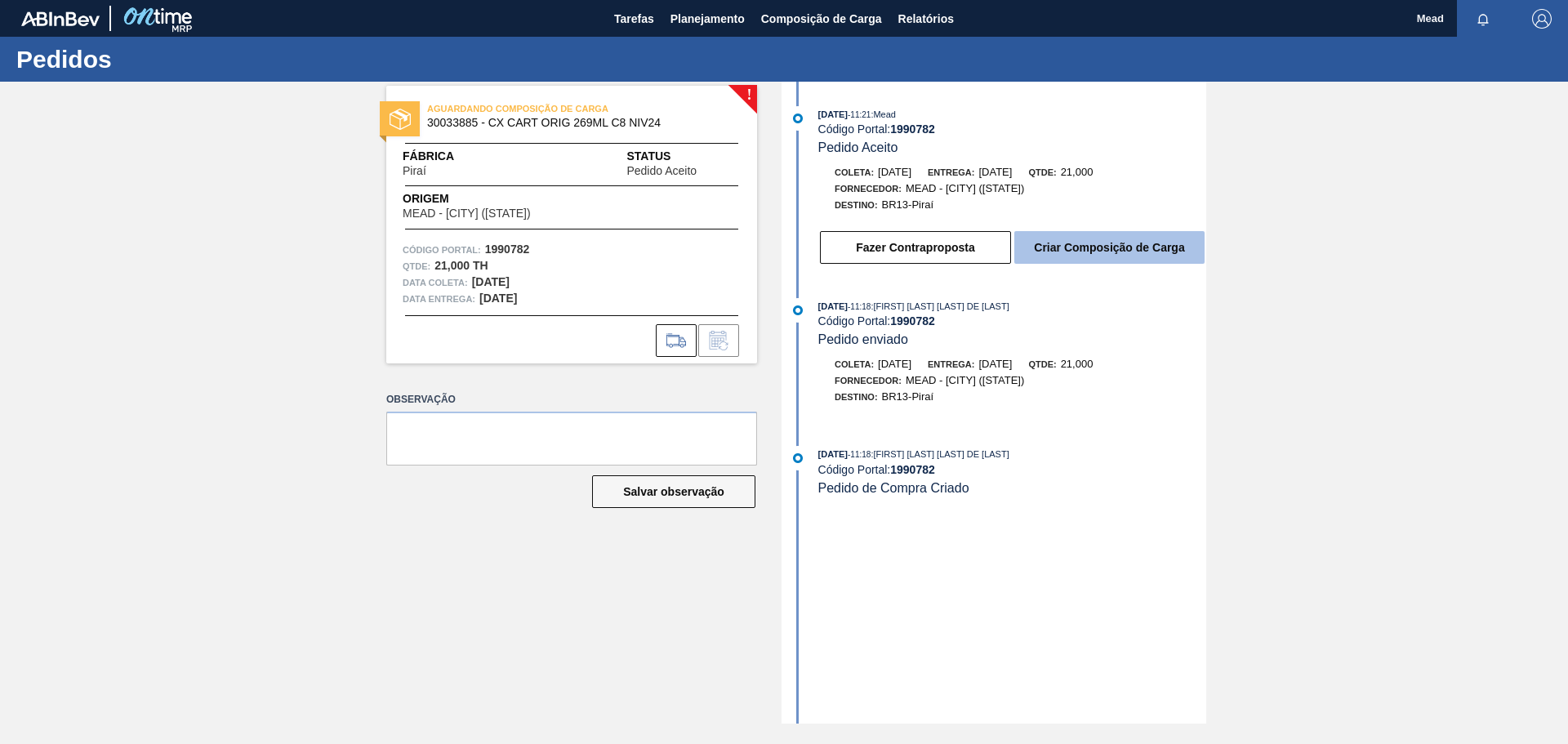 click on "Criar Composição de Carga" at bounding box center (1109, 247) 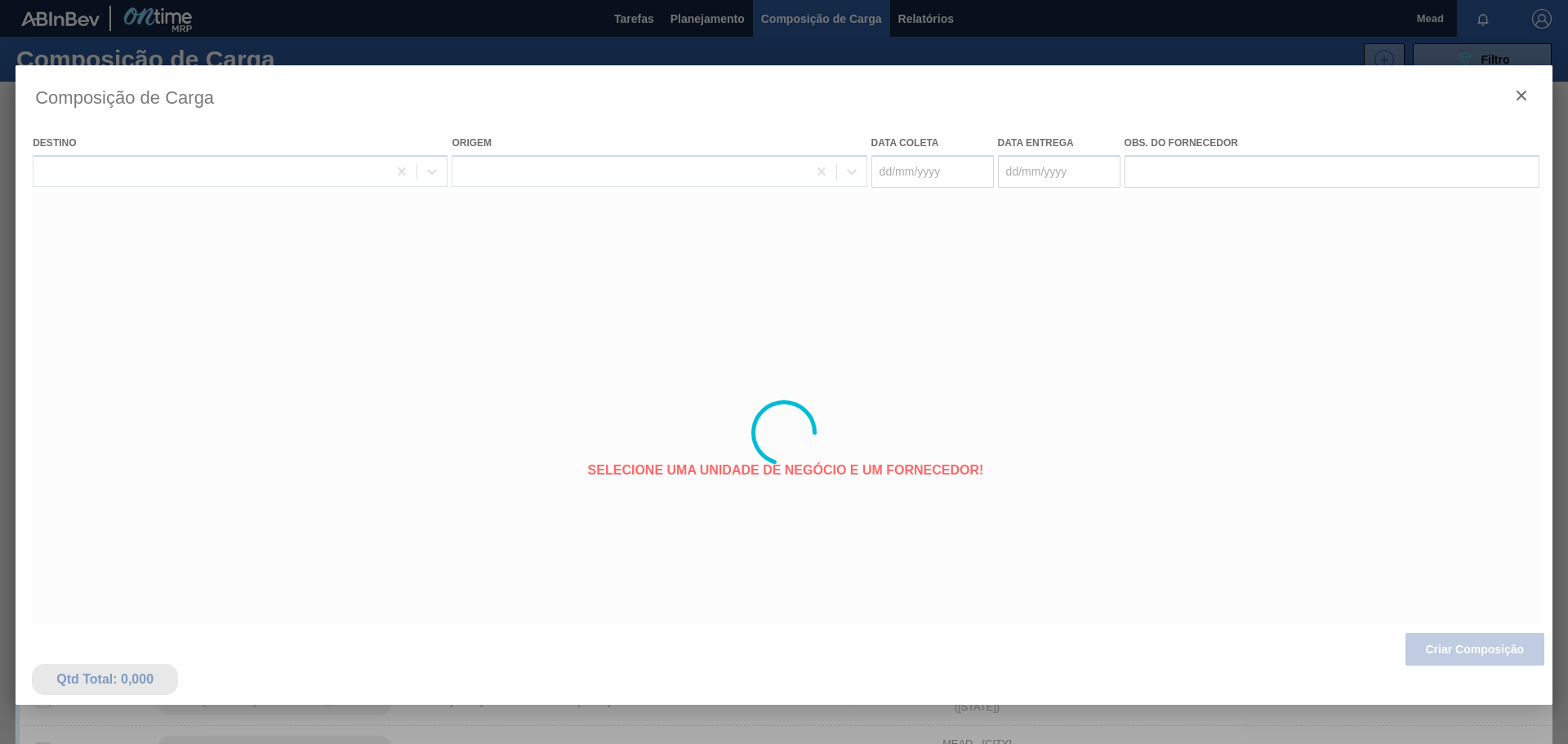 type on "[DATE]" 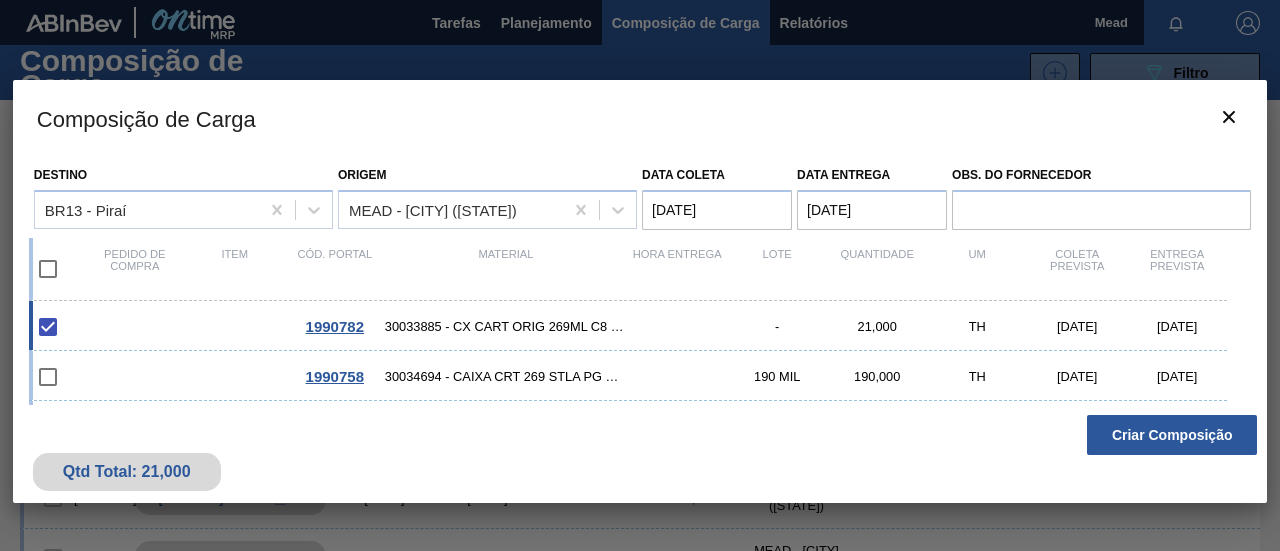 drag, startPoint x: 629, startPoint y: 248, endPoint x: 396, endPoint y: 467, distance: 319.76553 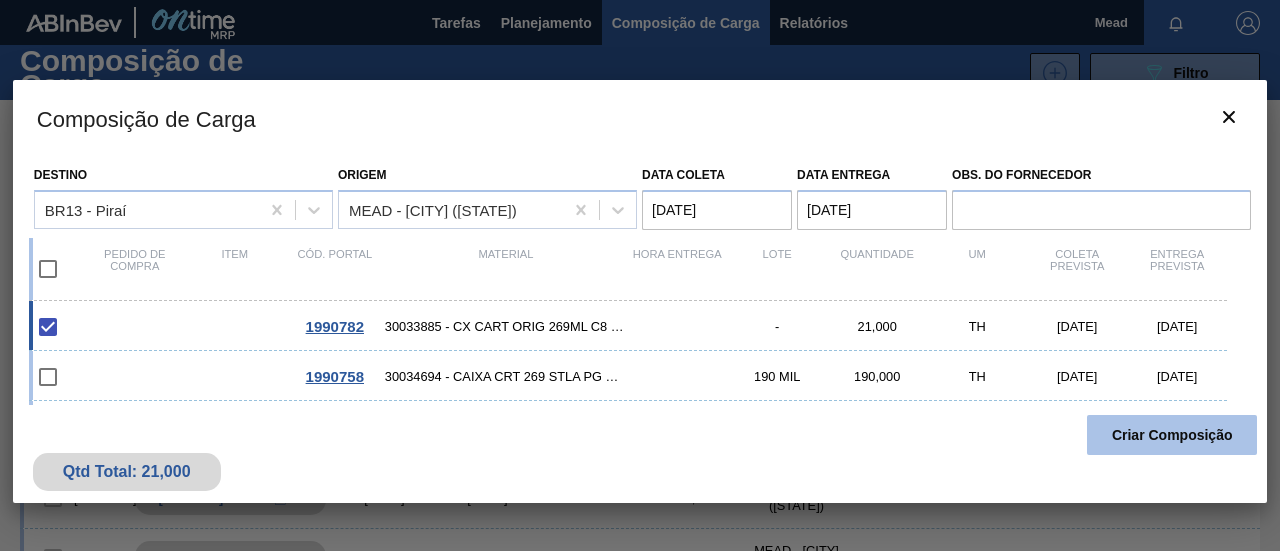 click on "Criar Composição" at bounding box center (1172, 435) 